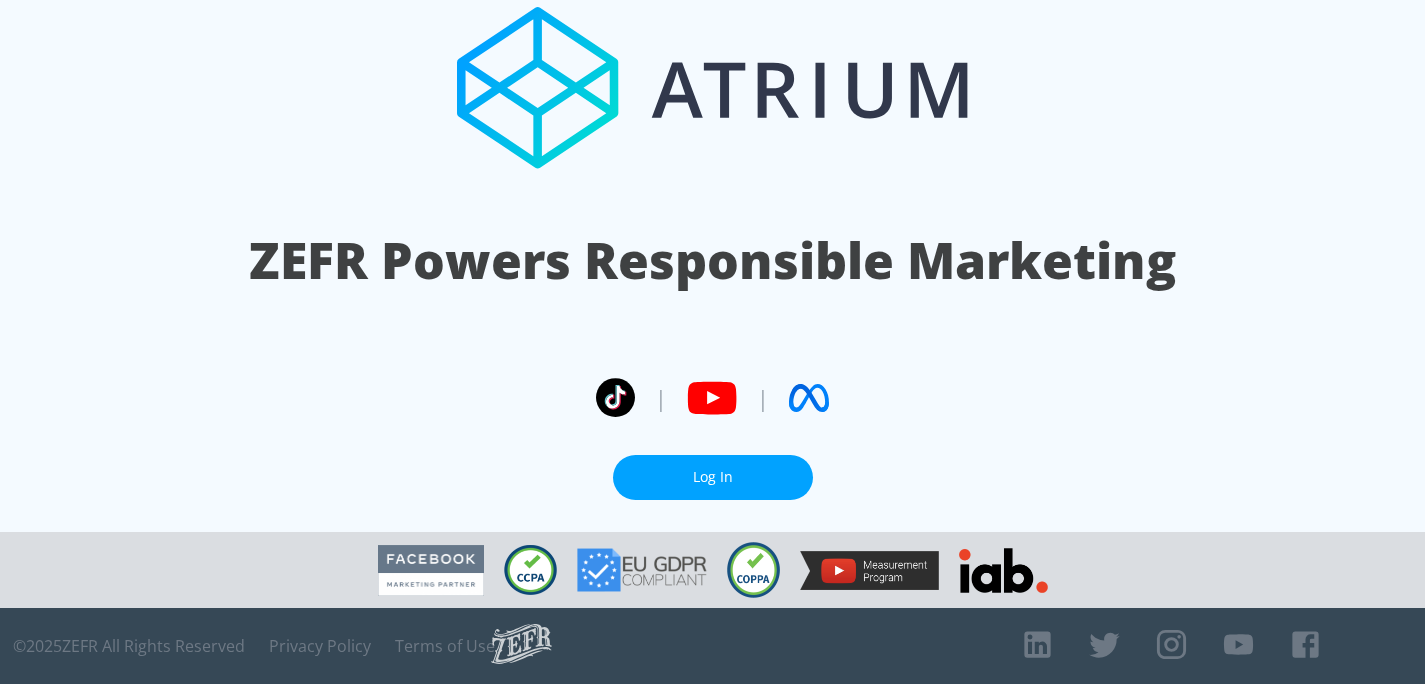 scroll, scrollTop: 0, scrollLeft: 0, axis: both 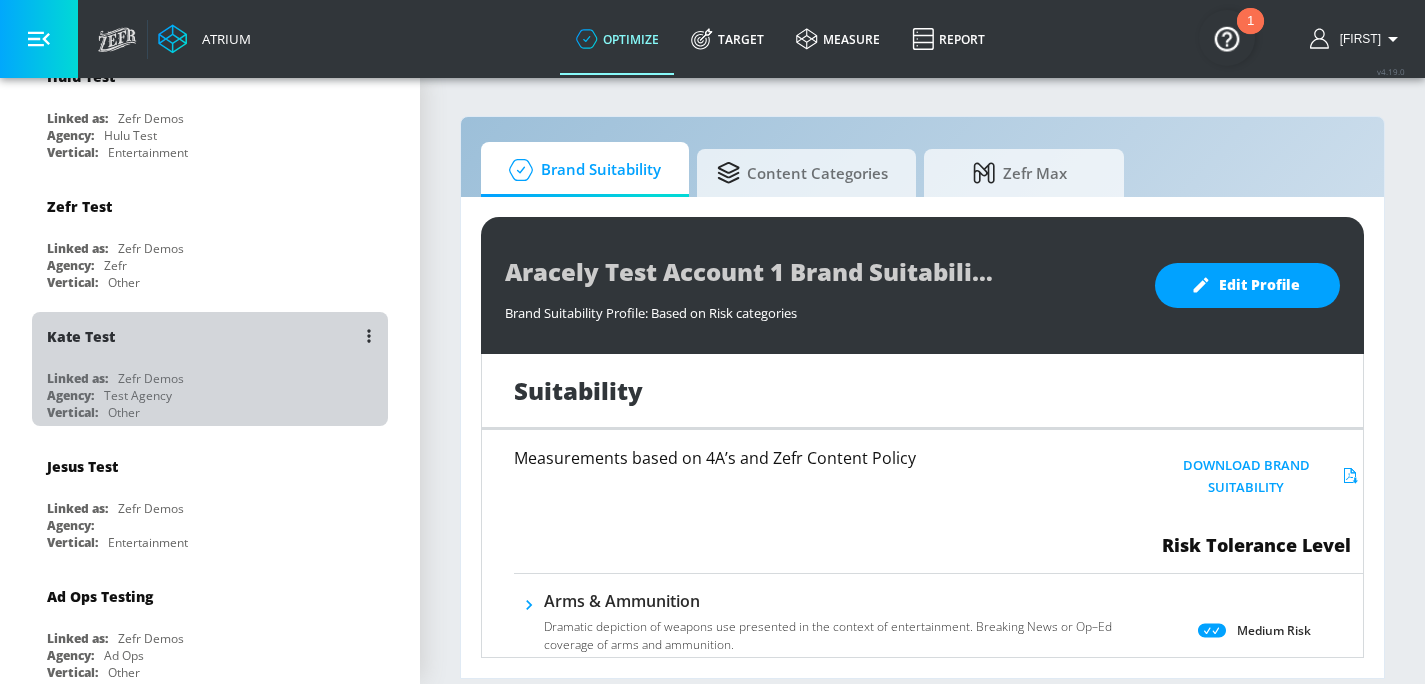click on "Zefr Demos" at bounding box center [151, 378] 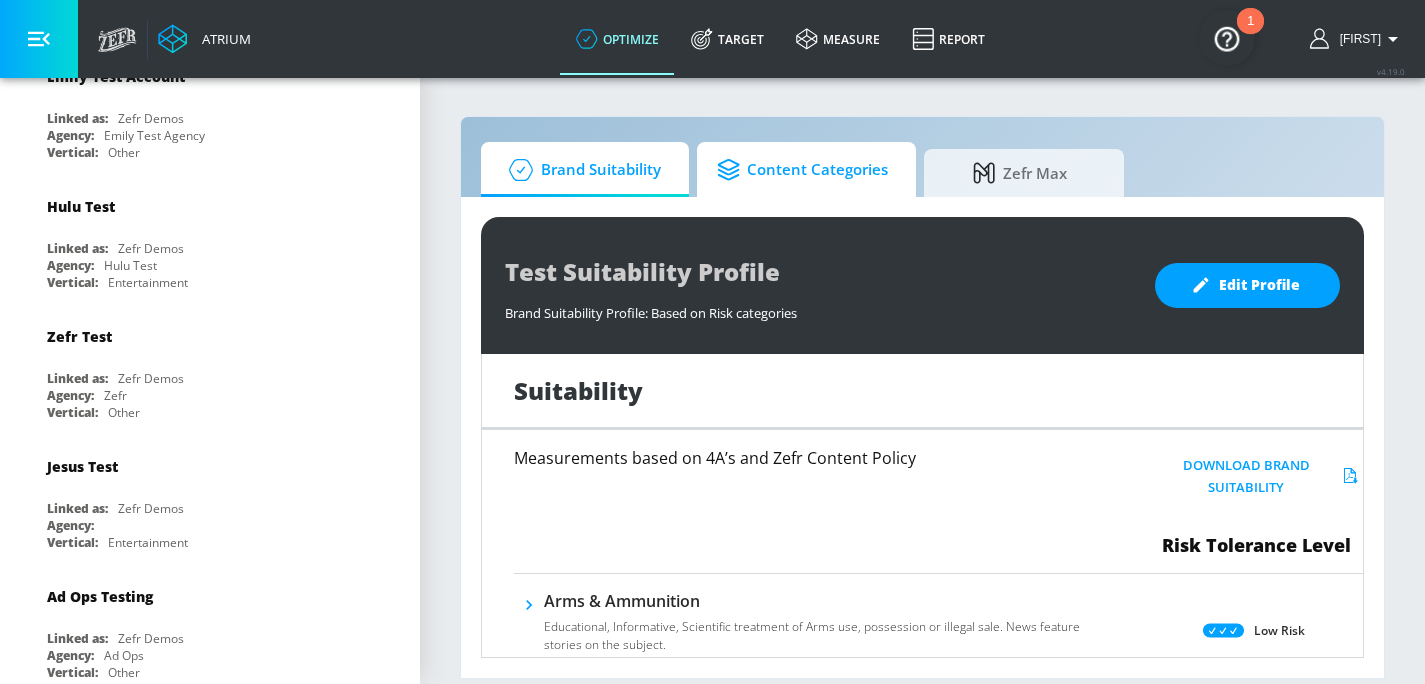click on "Content Categories" at bounding box center [802, 170] 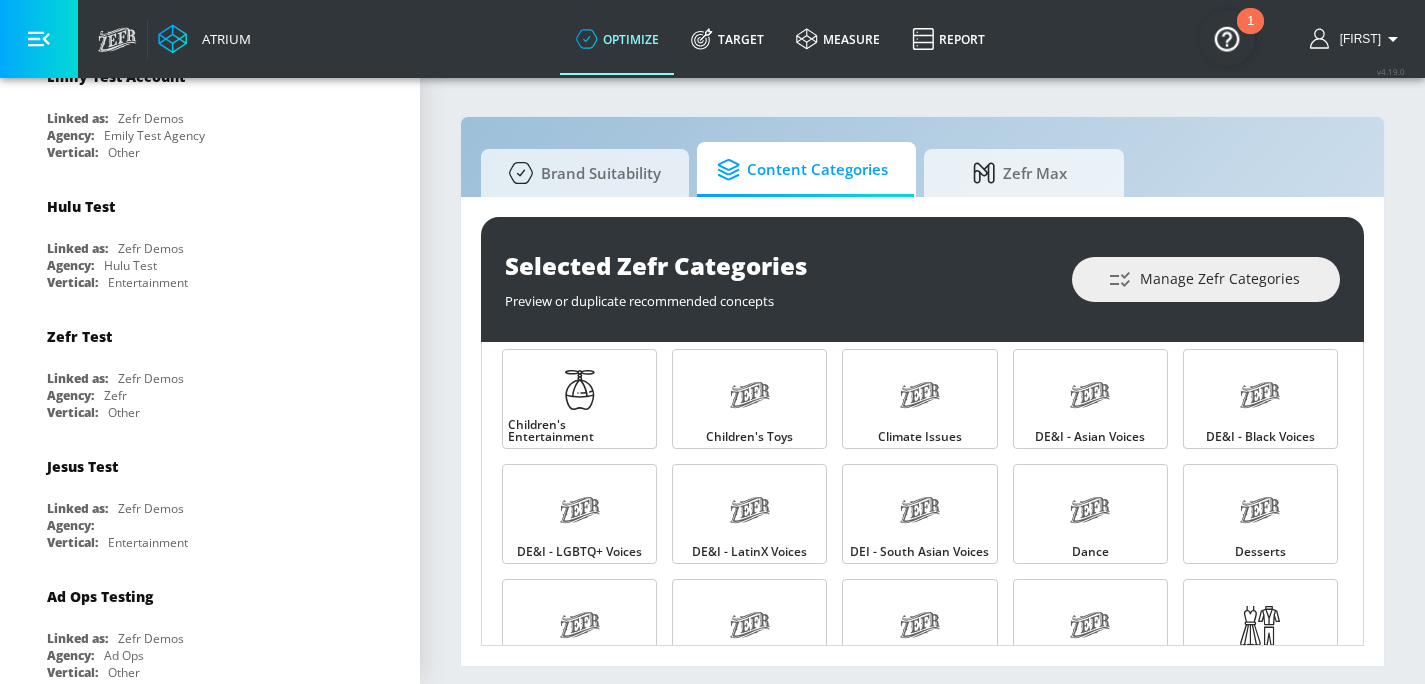 scroll, scrollTop: 370, scrollLeft: 0, axis: vertical 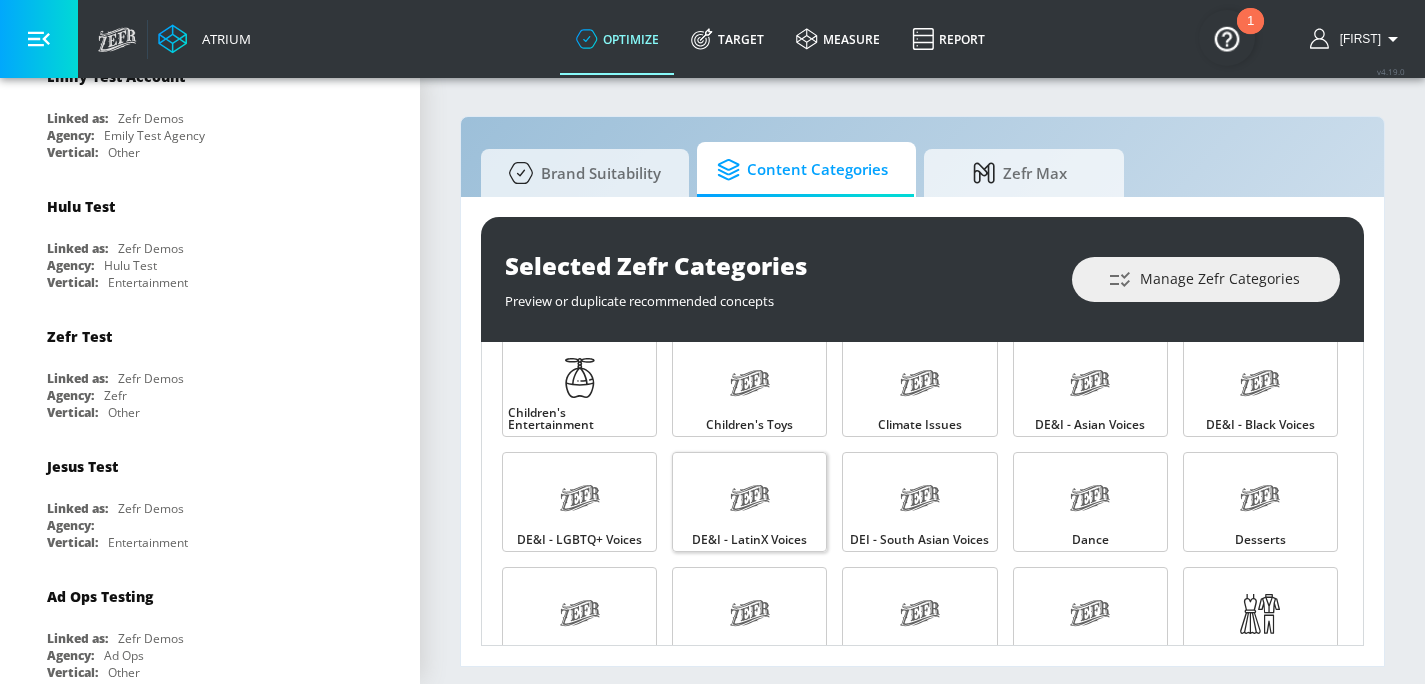 click on "DE&I - LatinX Voices" at bounding box center (749, 502) 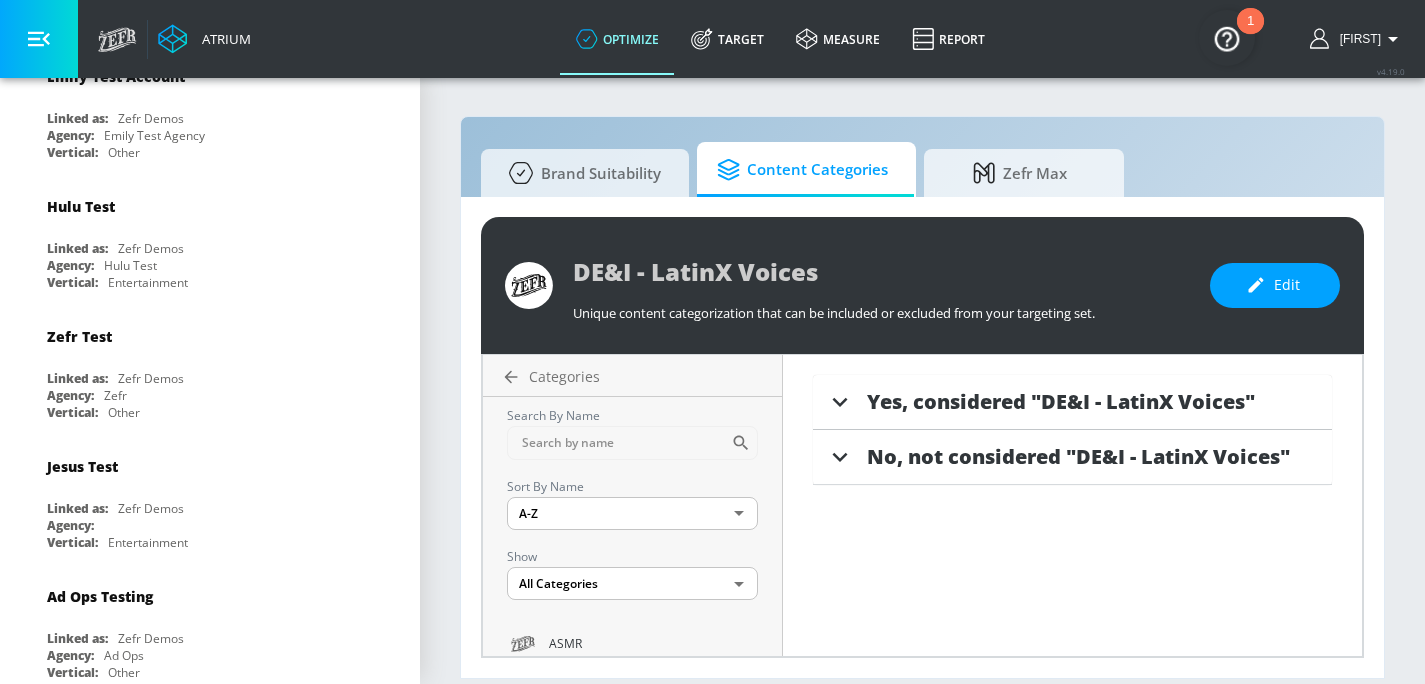 click 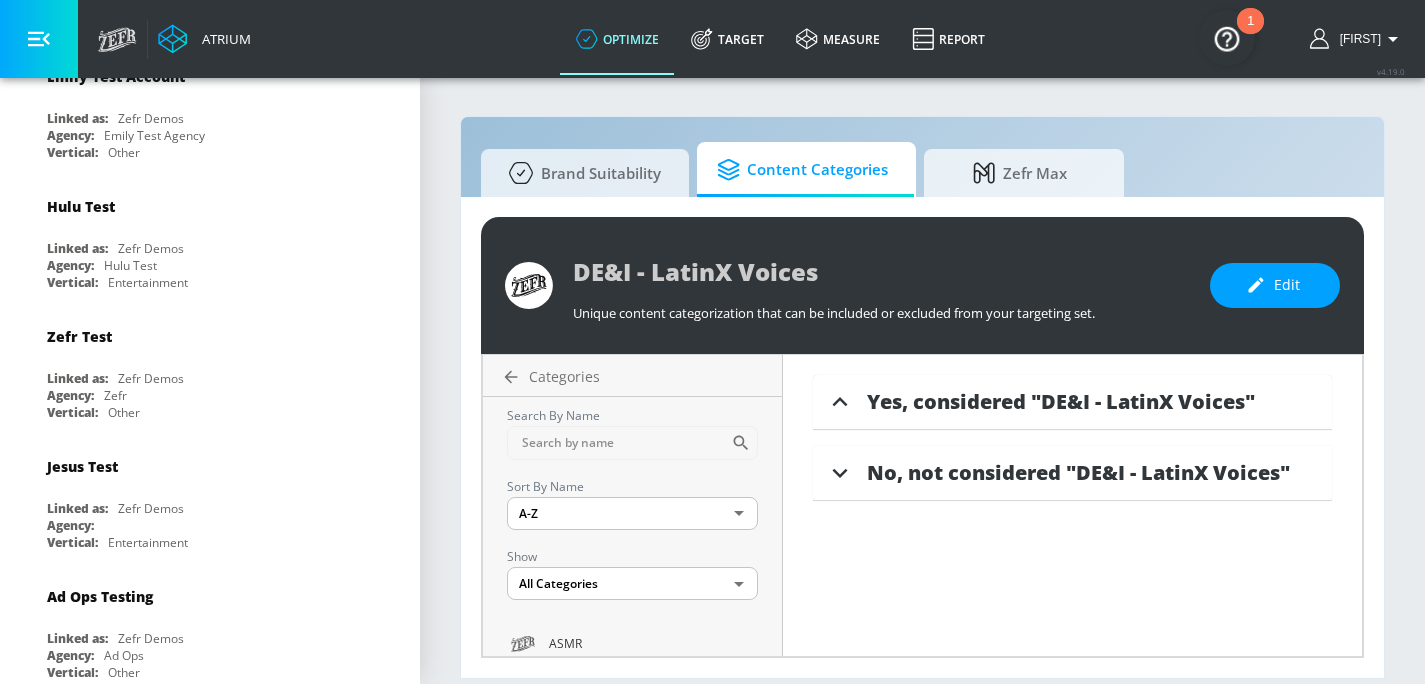 click 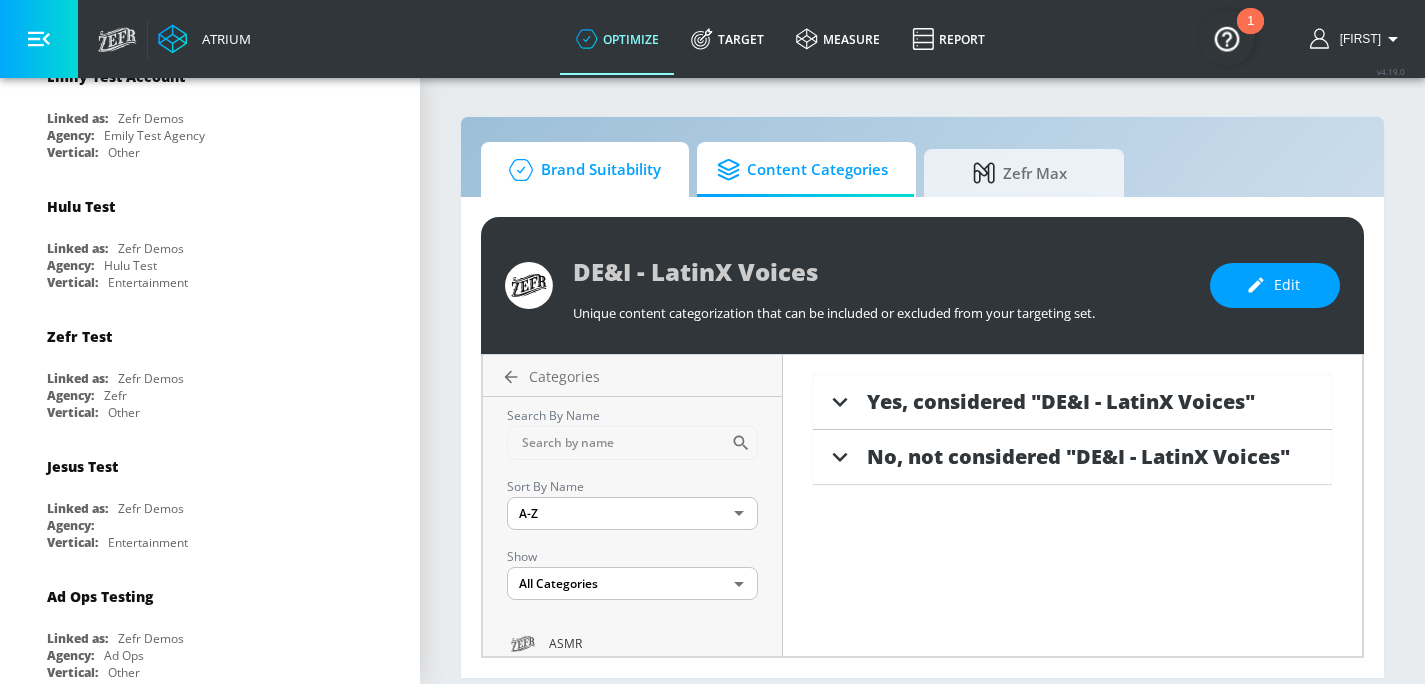 click on "Brand Suitability" at bounding box center (581, 170) 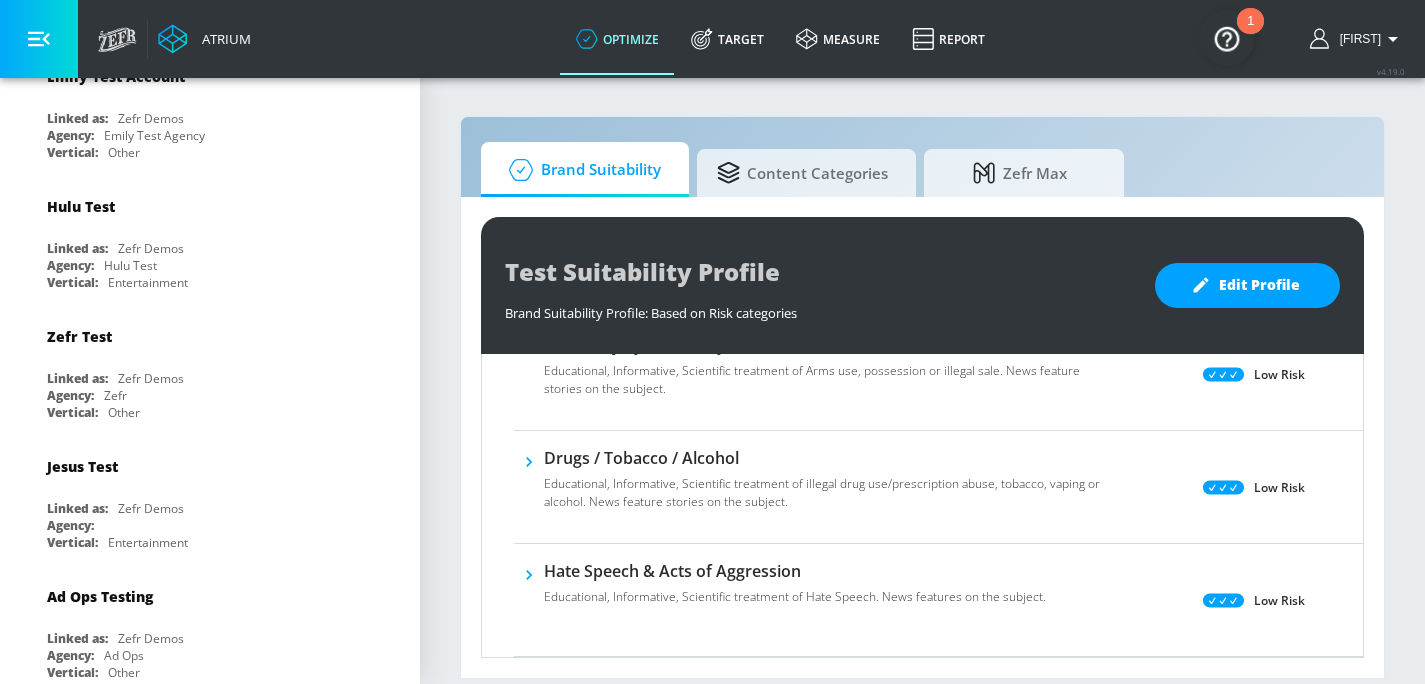 scroll, scrollTop: 549, scrollLeft: 0, axis: vertical 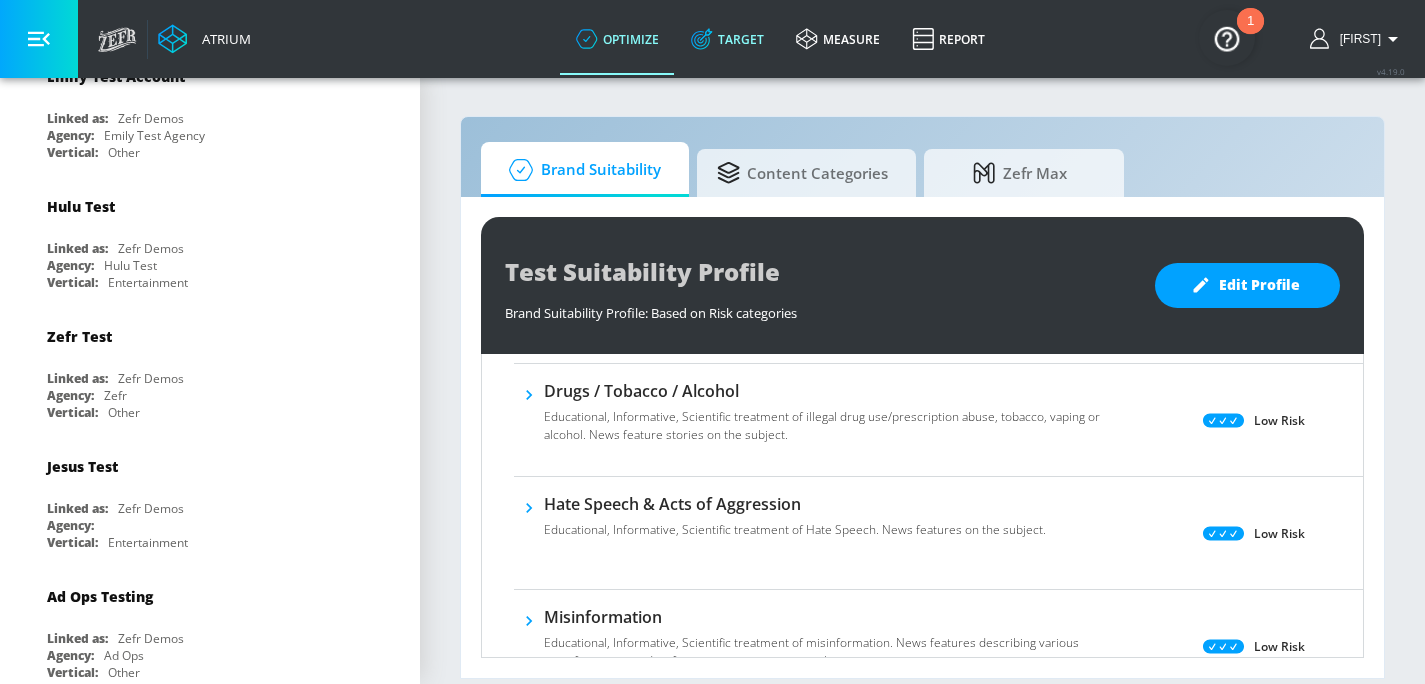 click on "Target" at bounding box center [727, 39] 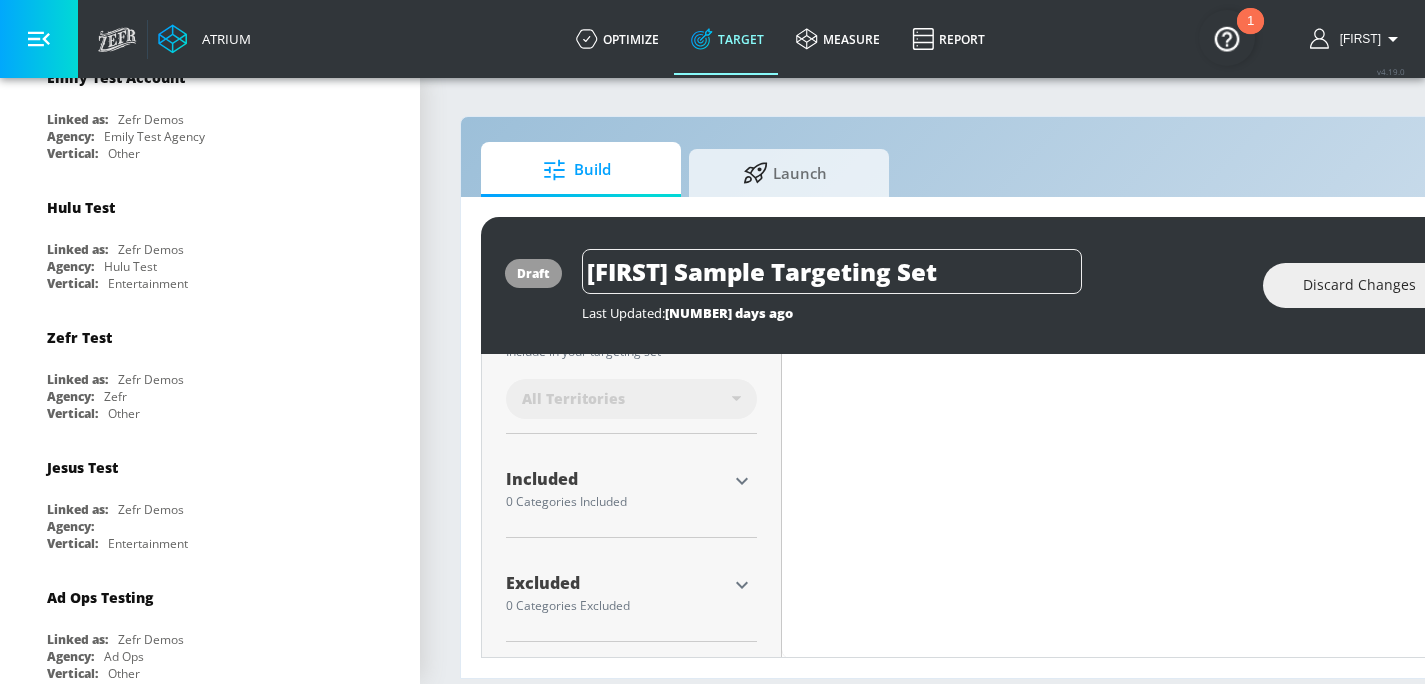 scroll, scrollTop: 0, scrollLeft: 0, axis: both 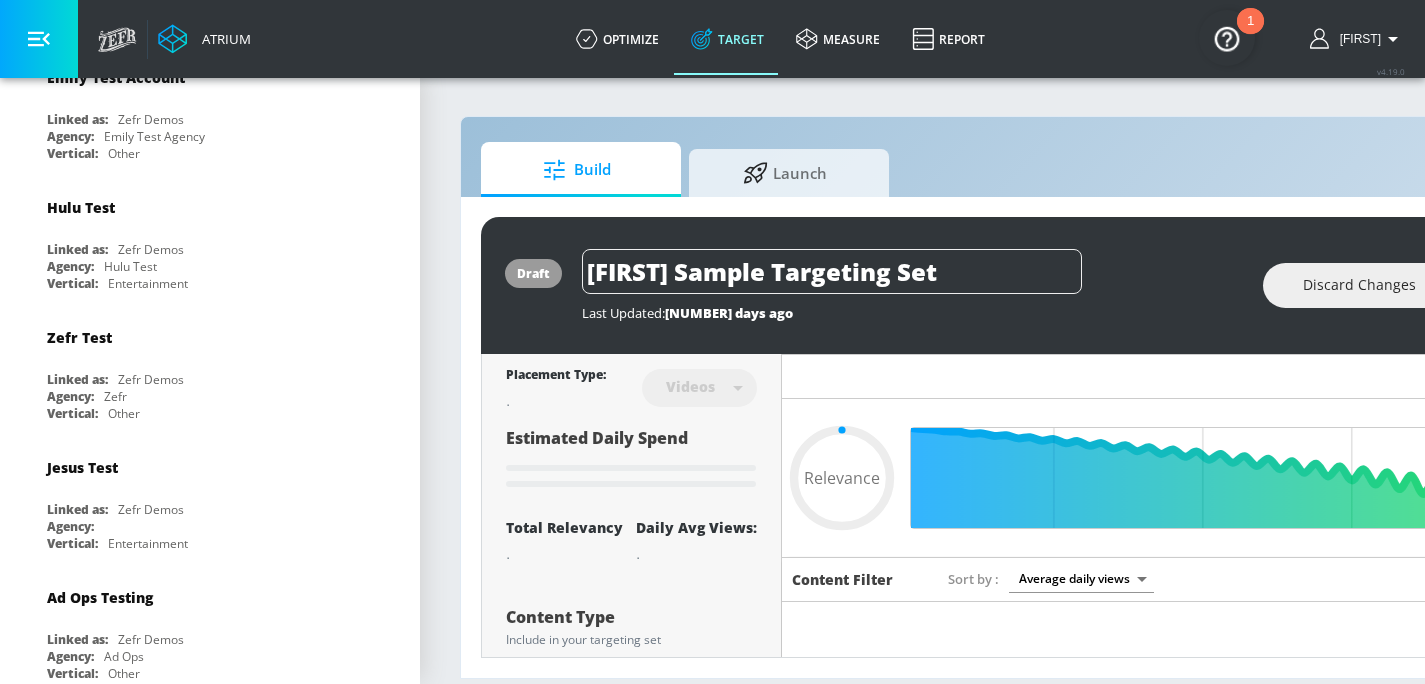 type on "0.5" 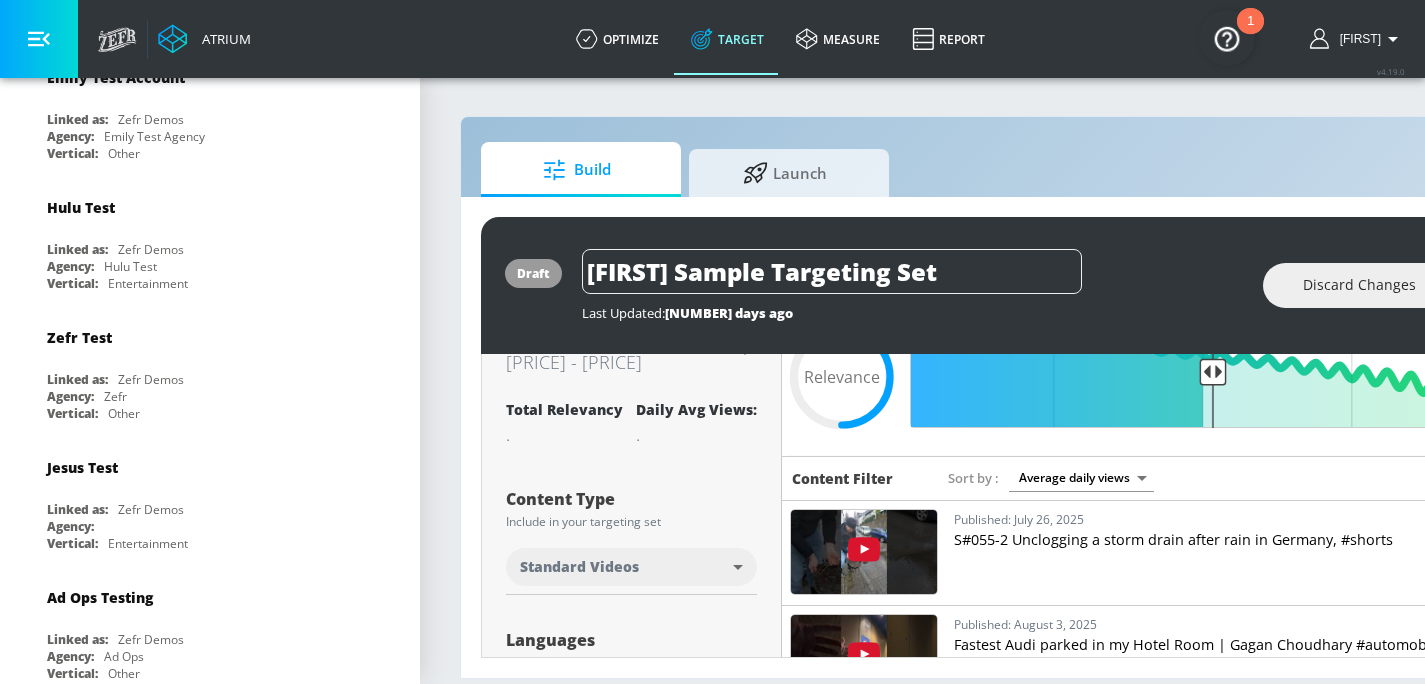 scroll, scrollTop: 0, scrollLeft: 0, axis: both 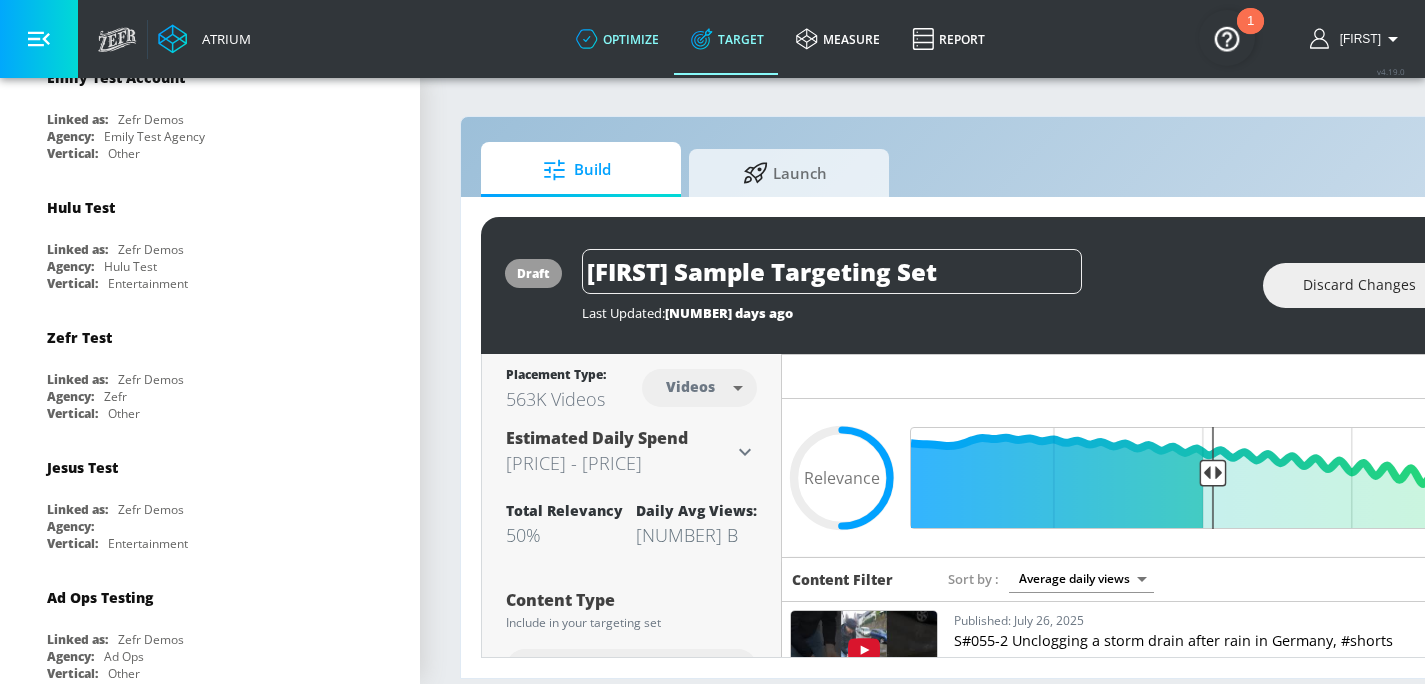 click on "optimize" at bounding box center [617, 39] 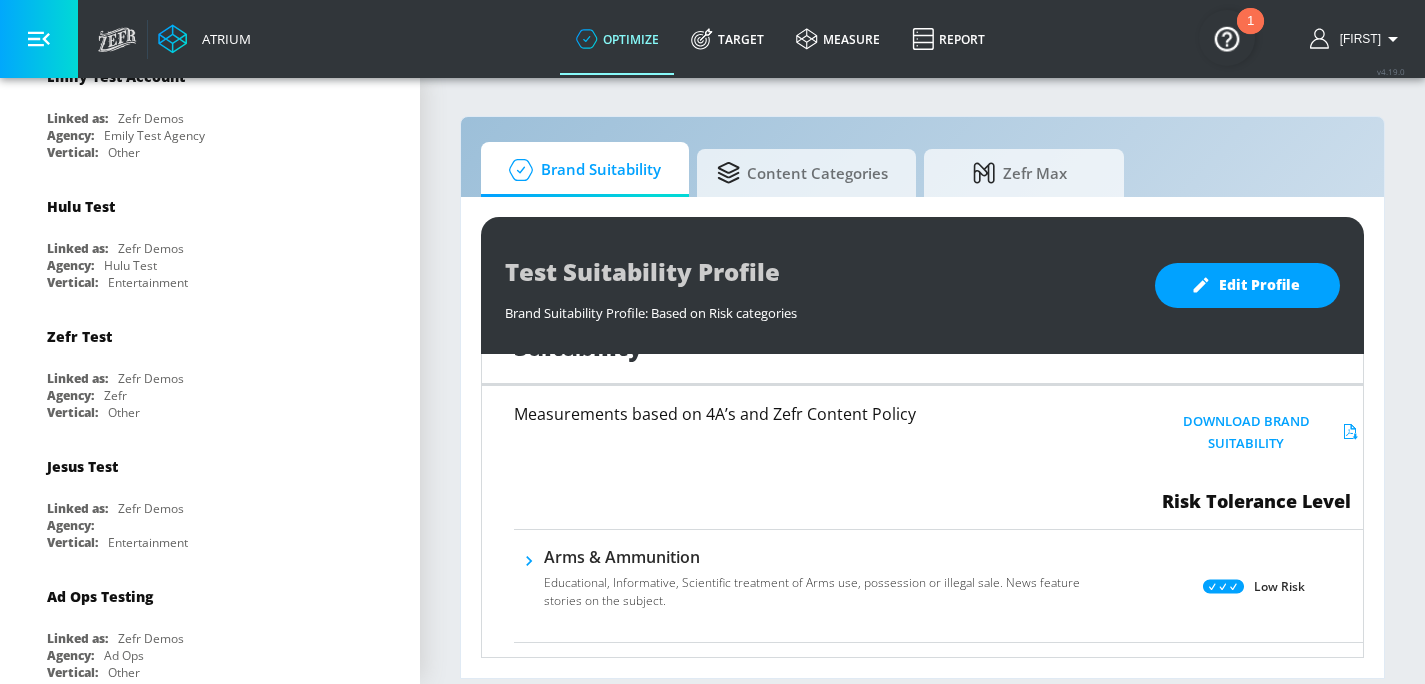 scroll, scrollTop: 0, scrollLeft: 0, axis: both 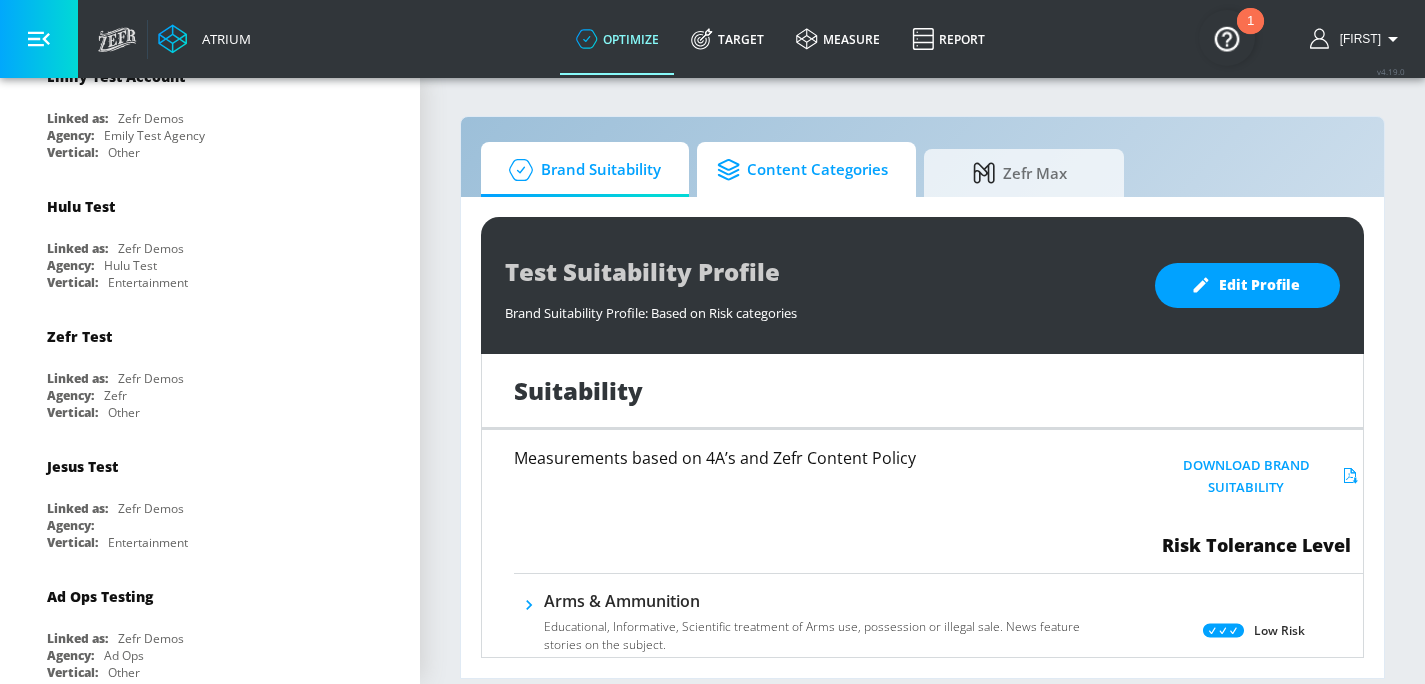 click on "Content Categories" at bounding box center [802, 170] 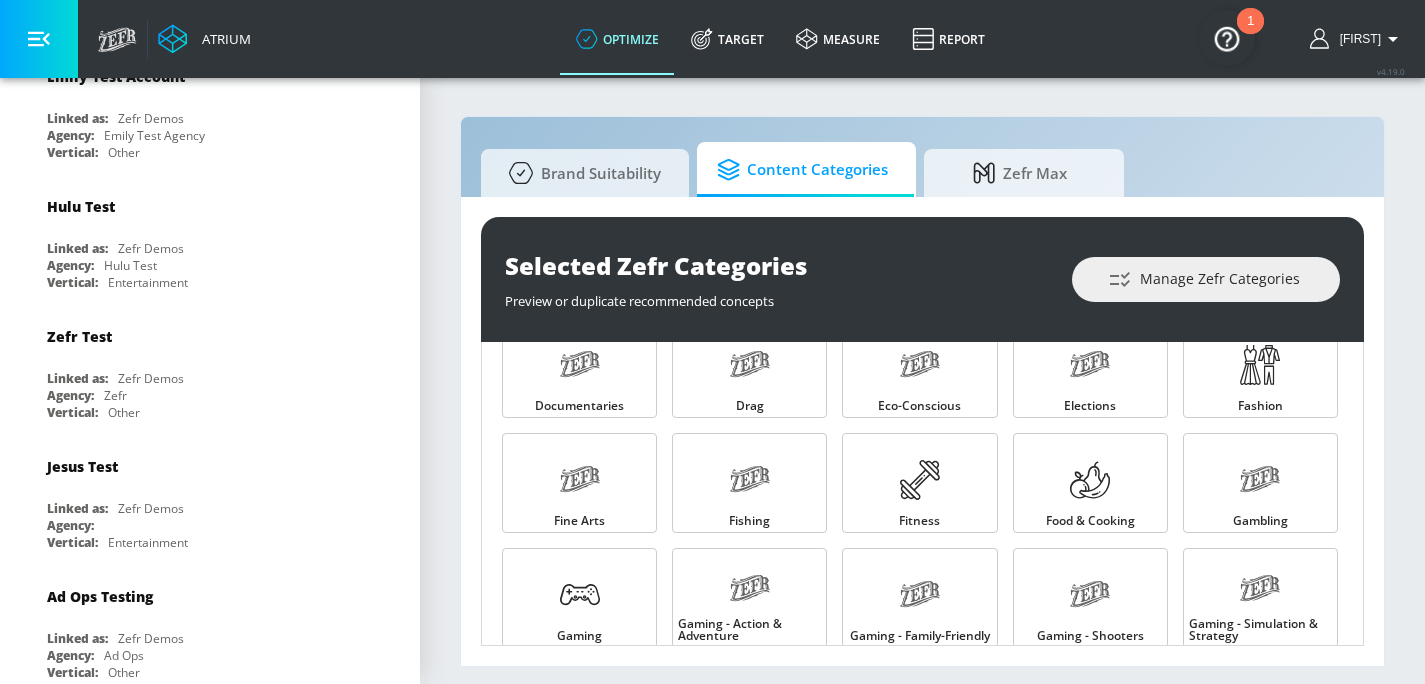 scroll, scrollTop: 626, scrollLeft: 0, axis: vertical 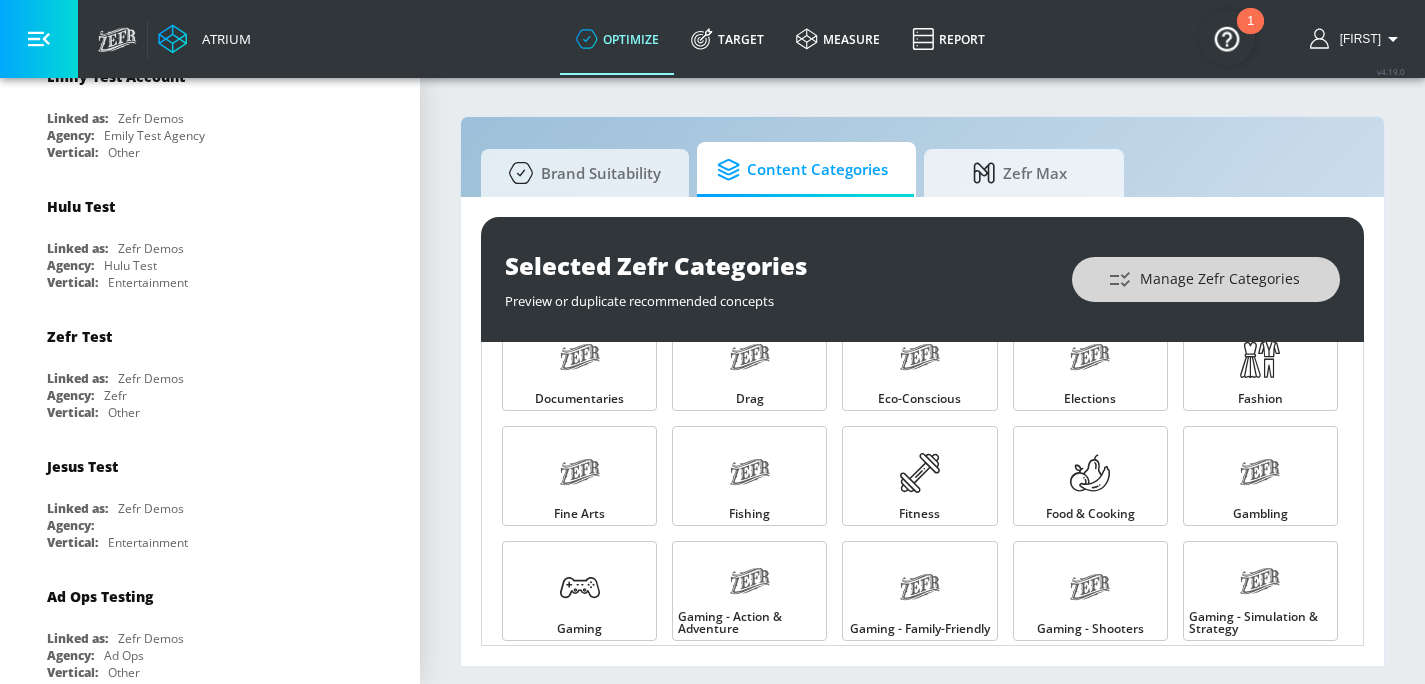 click on "Manage Zefr Categories" at bounding box center [1206, 279] 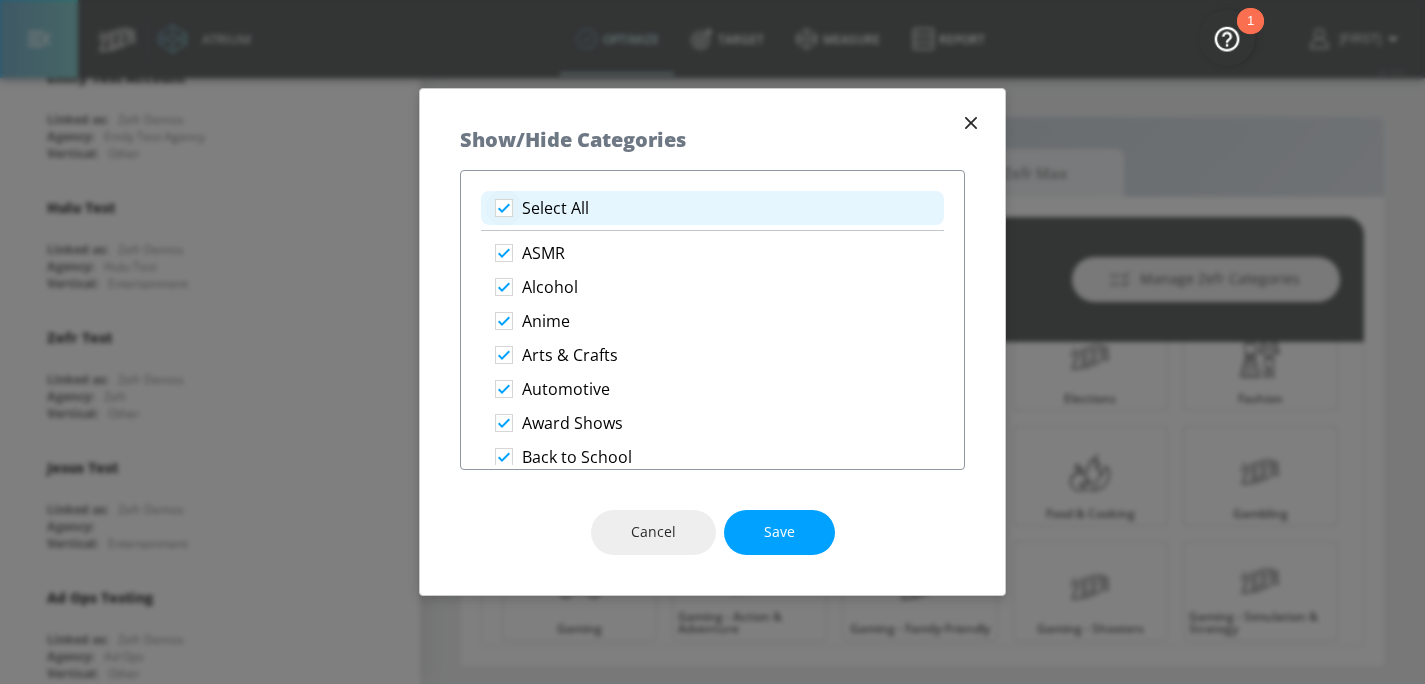 click at bounding box center (504, 208) 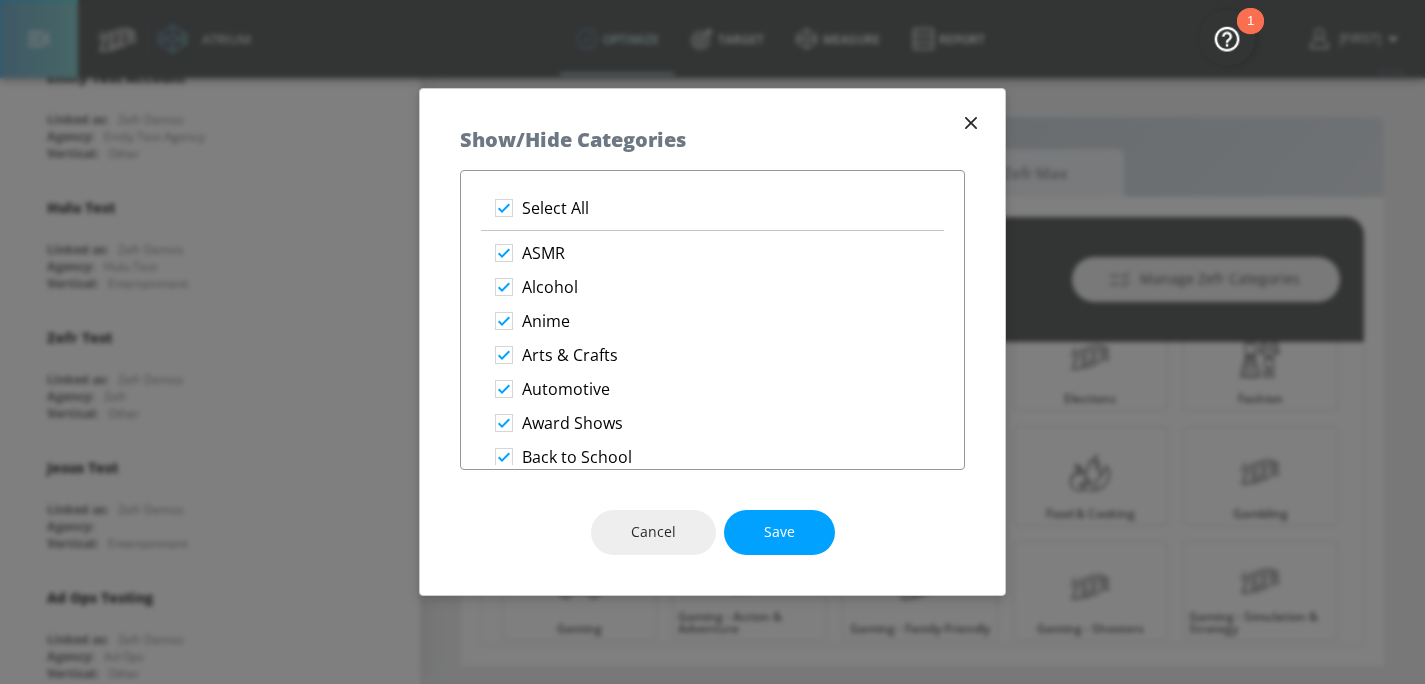 scroll, scrollTop: 0, scrollLeft: 0, axis: both 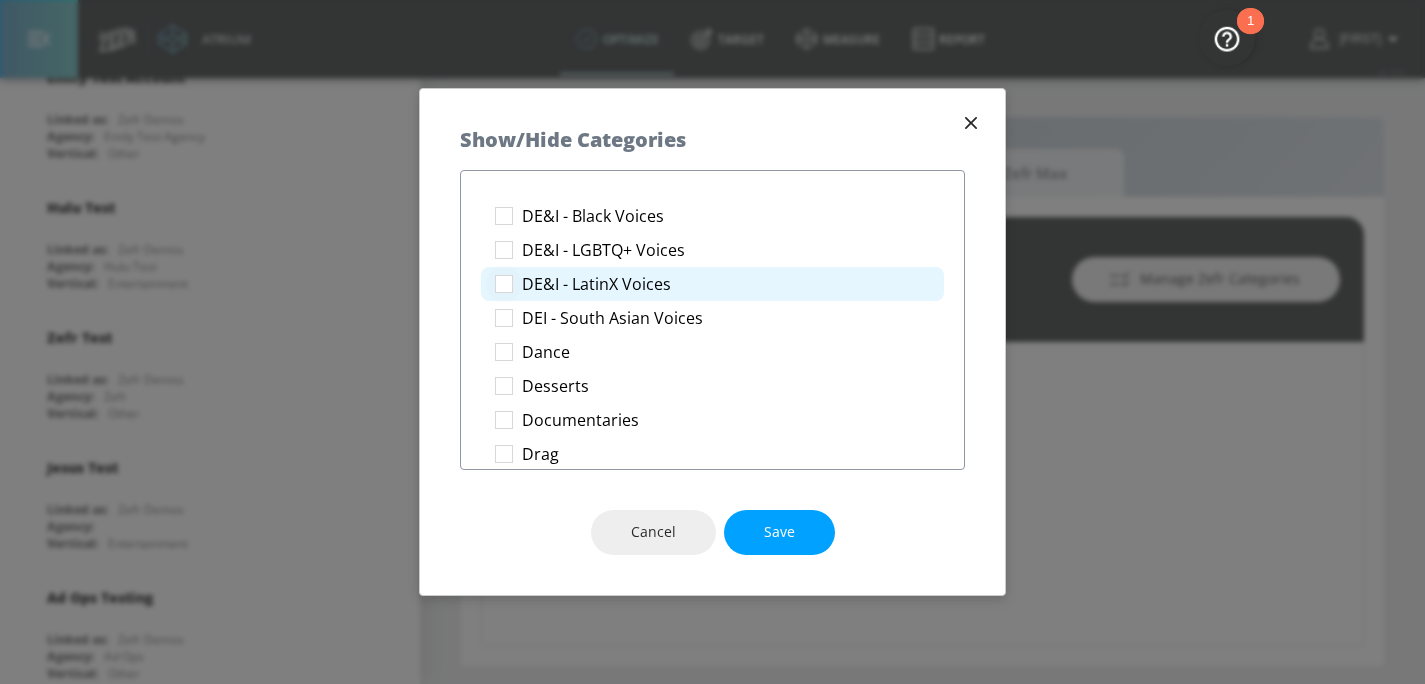 click at bounding box center (504, 284) 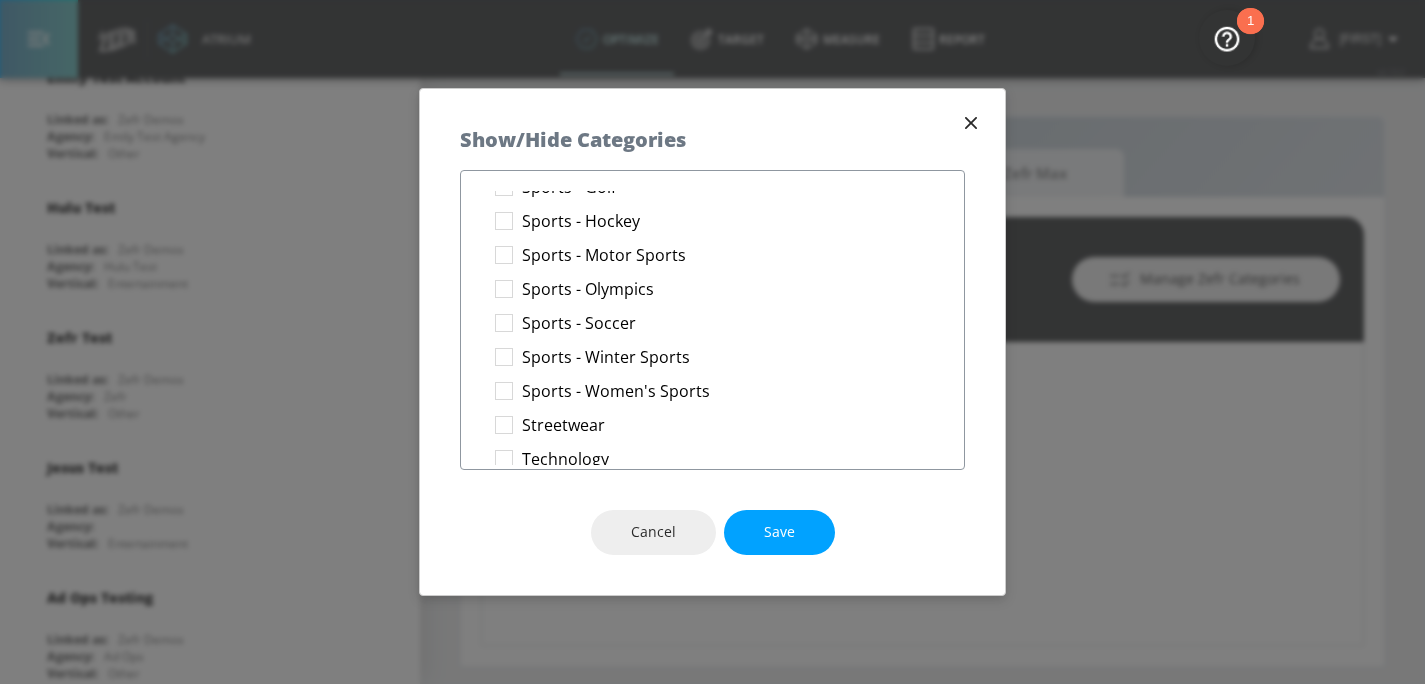 scroll, scrollTop: 3229, scrollLeft: 0, axis: vertical 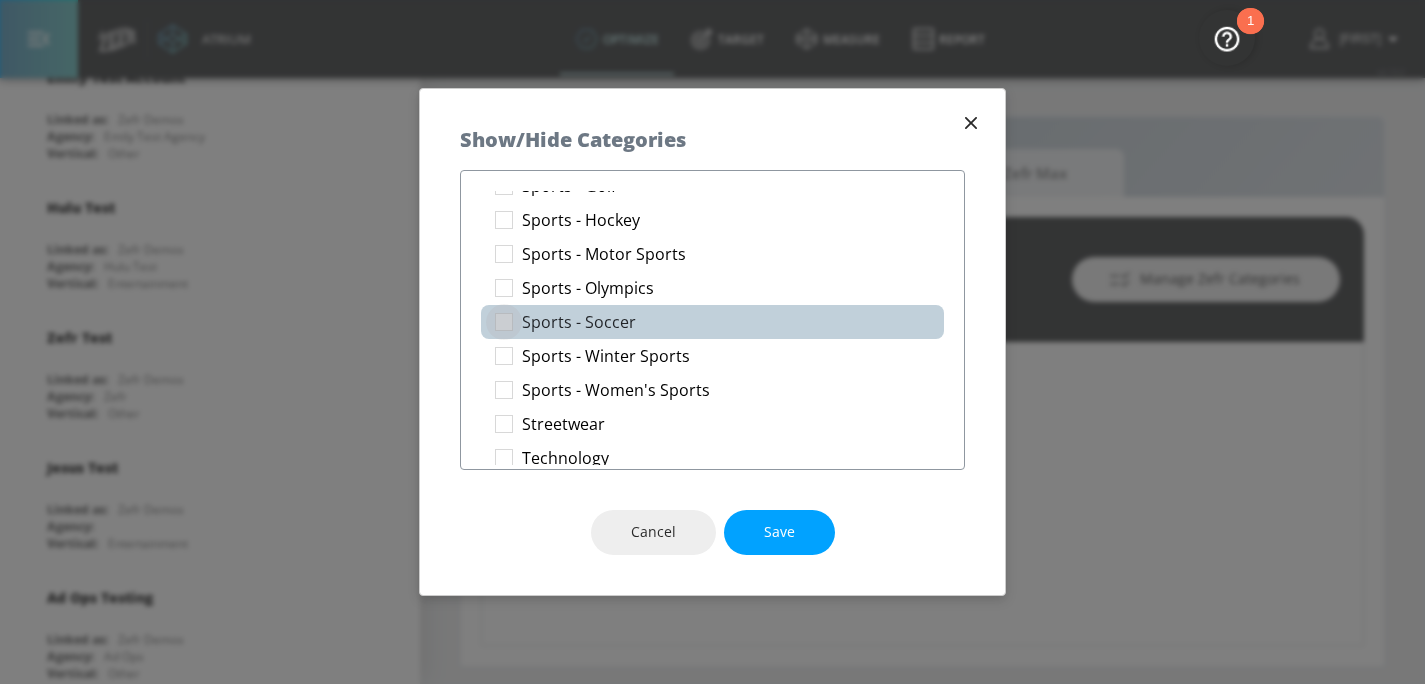 click at bounding box center [504, 322] 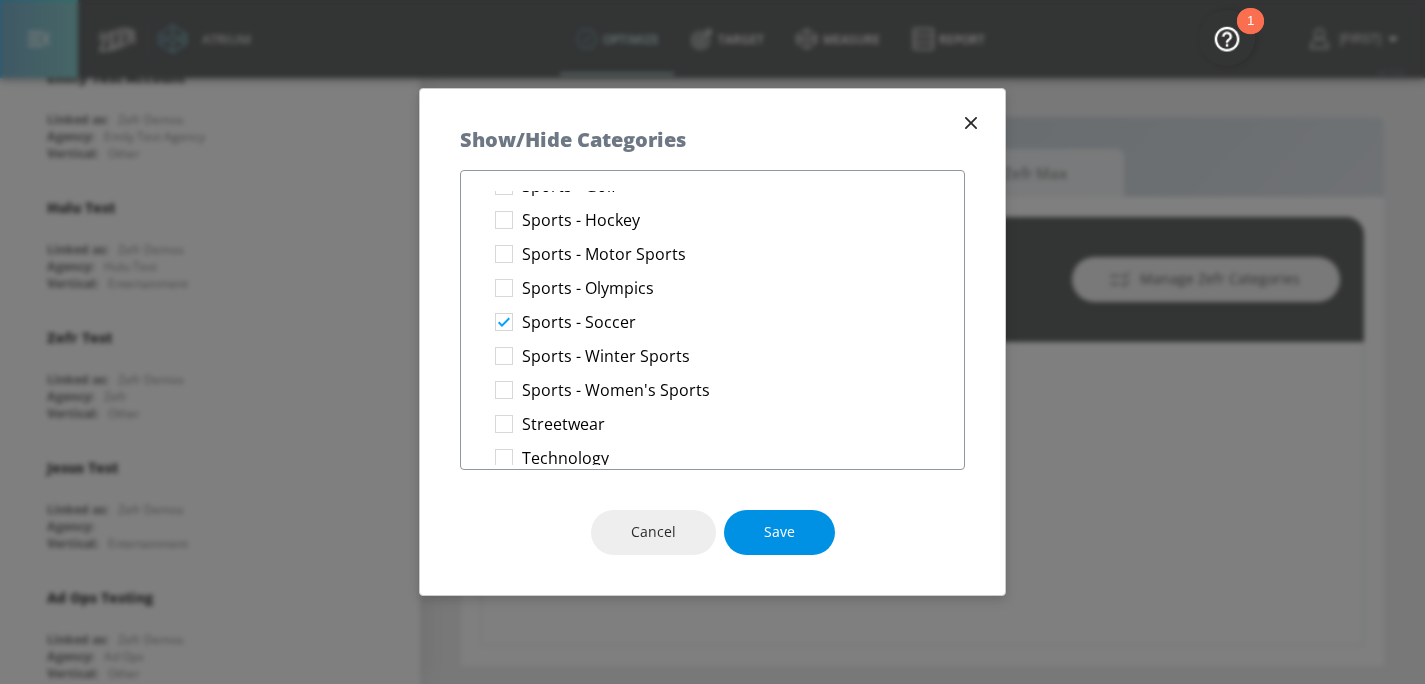click on "Save" at bounding box center (779, 532) 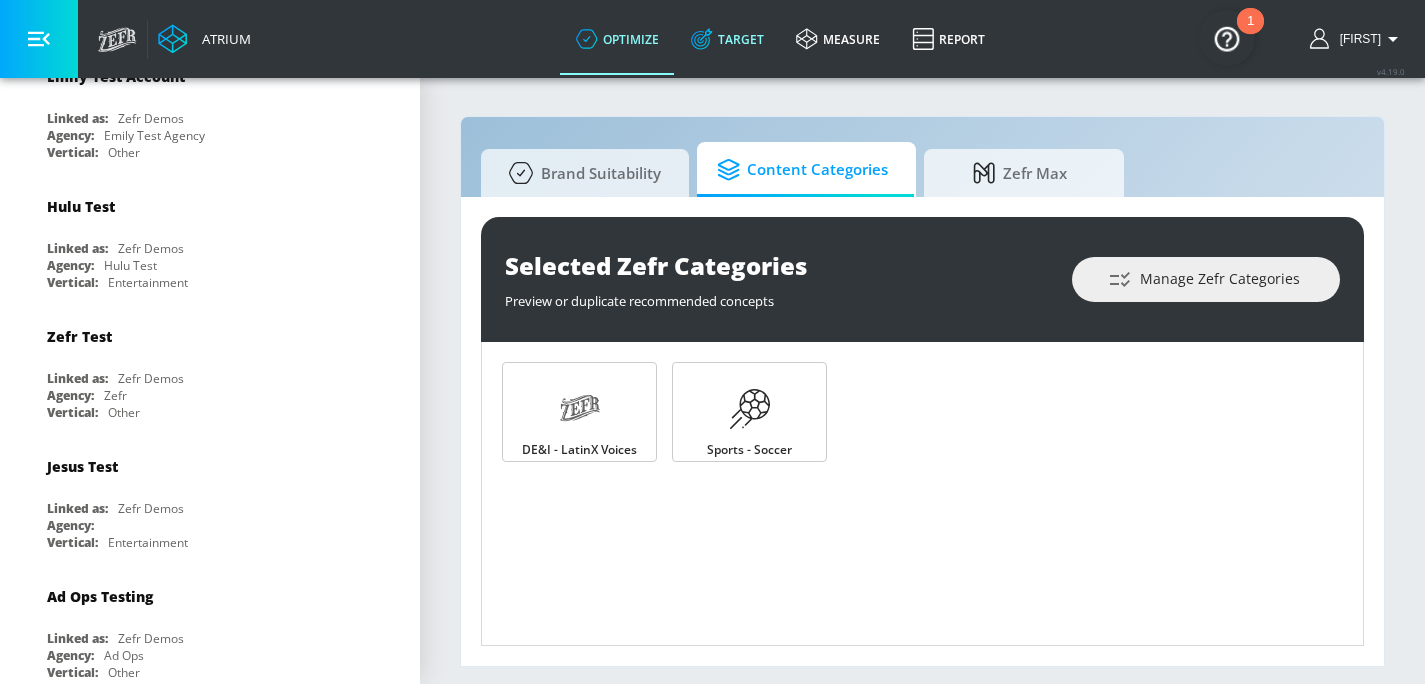click on "Target" at bounding box center [727, 39] 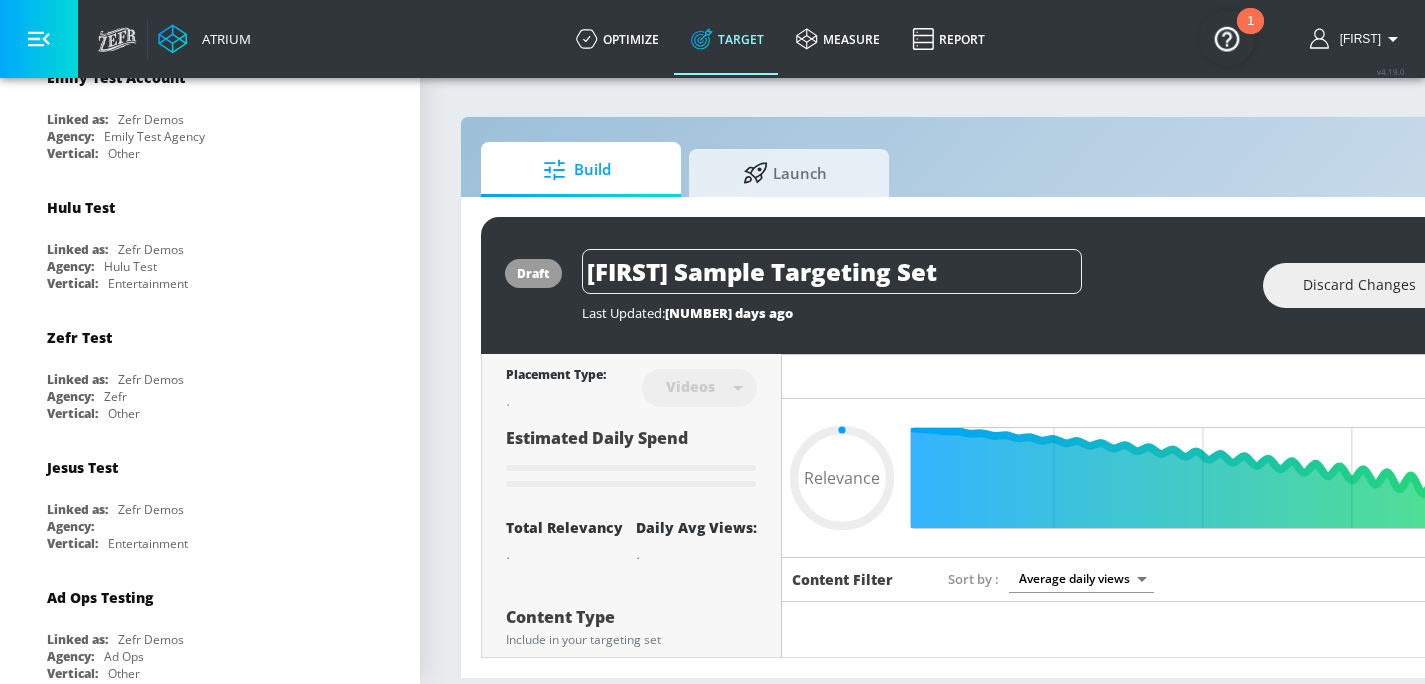 type on "0.5" 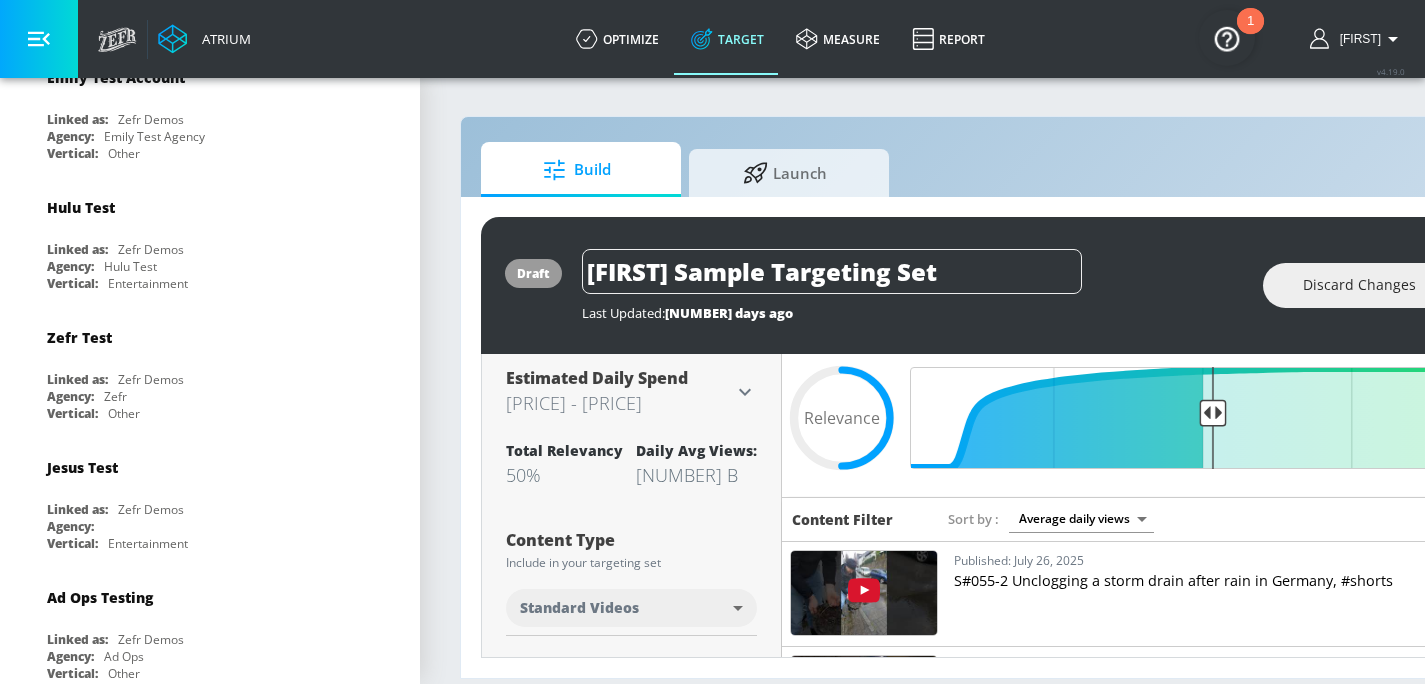 scroll, scrollTop: 61, scrollLeft: 0, axis: vertical 